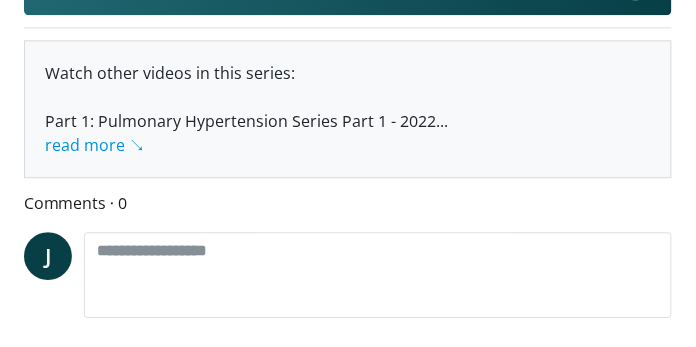 scroll, scrollTop: 678, scrollLeft: 0, axis: vertical 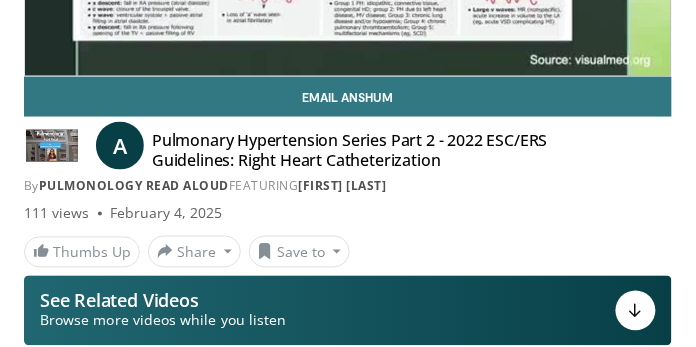 click on "A" at bounding box center (120, 146) 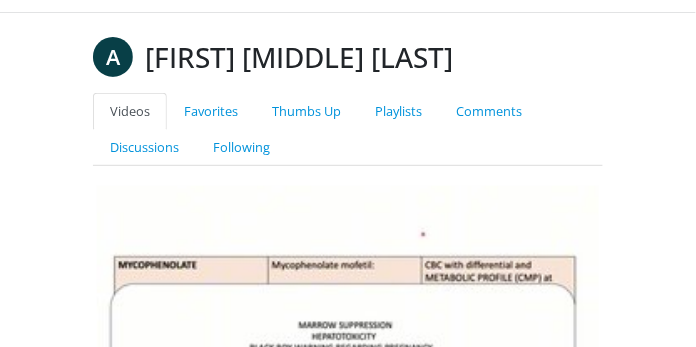 scroll, scrollTop: 0, scrollLeft: 0, axis: both 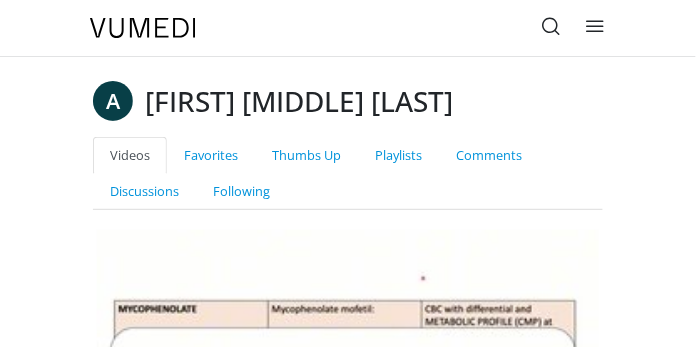 click on "A" at bounding box center [113, 101] 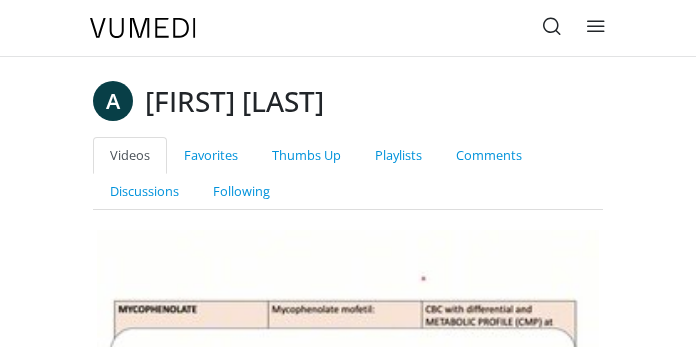scroll, scrollTop: 0, scrollLeft: 0, axis: both 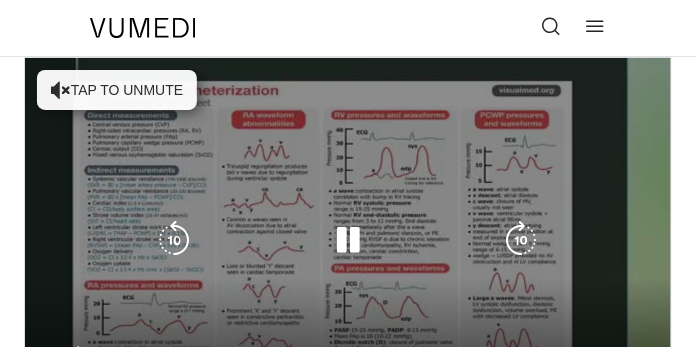 click at bounding box center (61, 90) 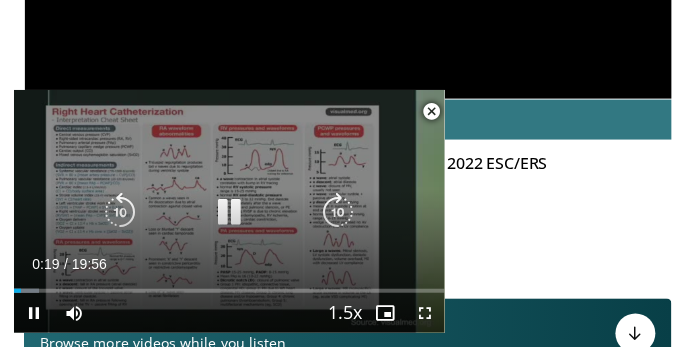 scroll, scrollTop: 325, scrollLeft: 0, axis: vertical 